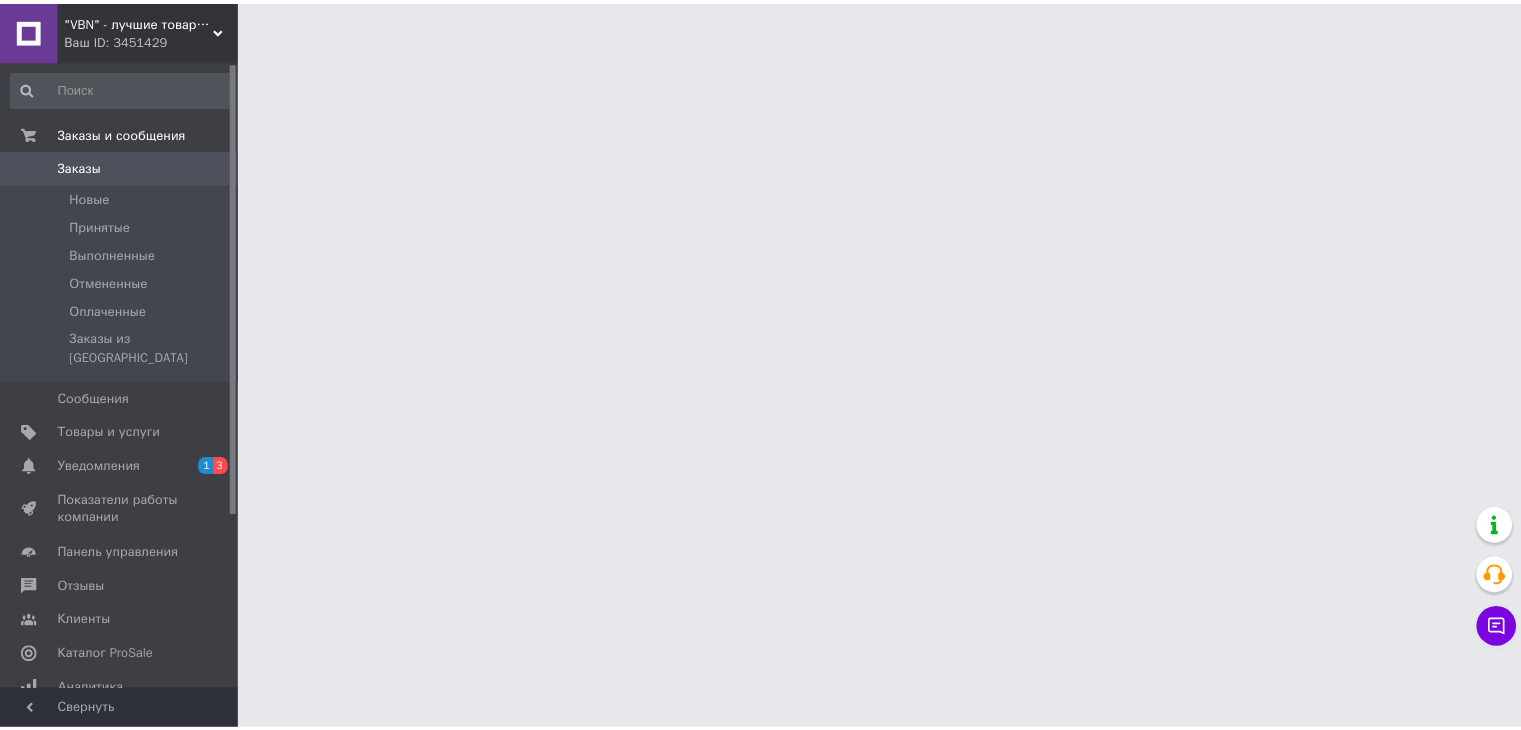 scroll, scrollTop: 0, scrollLeft: 0, axis: both 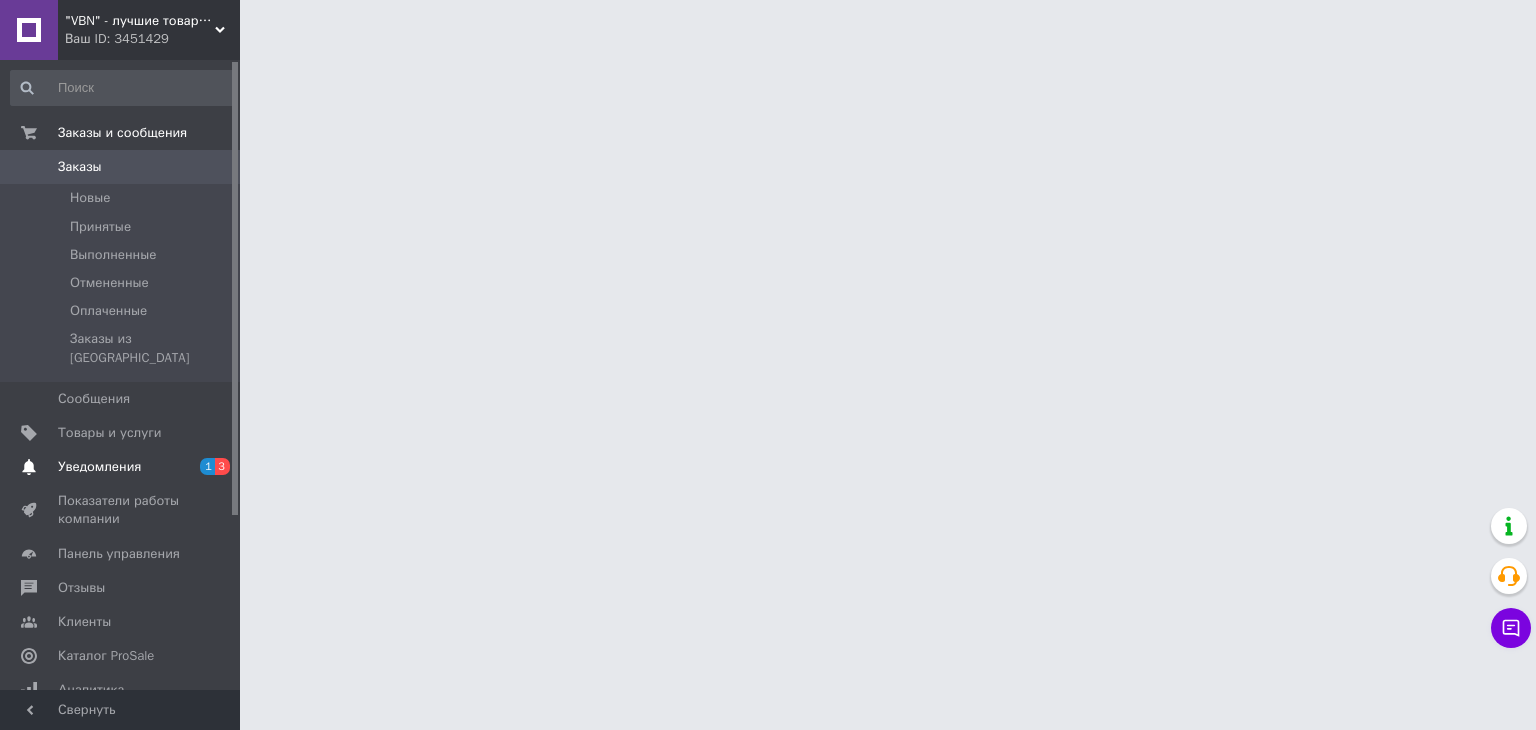 click on "Уведомления" at bounding box center (99, 467) 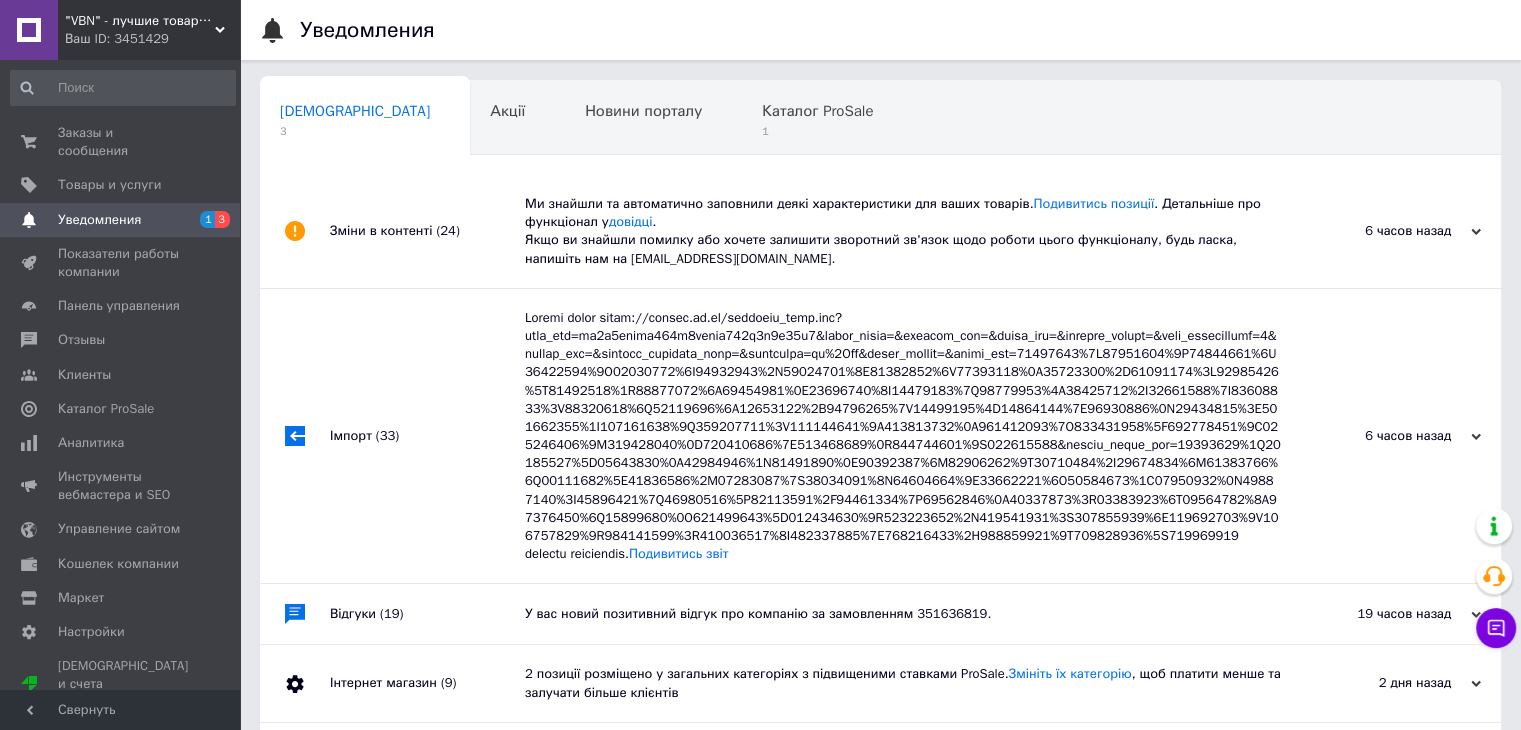 click on "У вас новий позитивний відгук про компанію за замовленням 351636819." at bounding box center (903, 614) 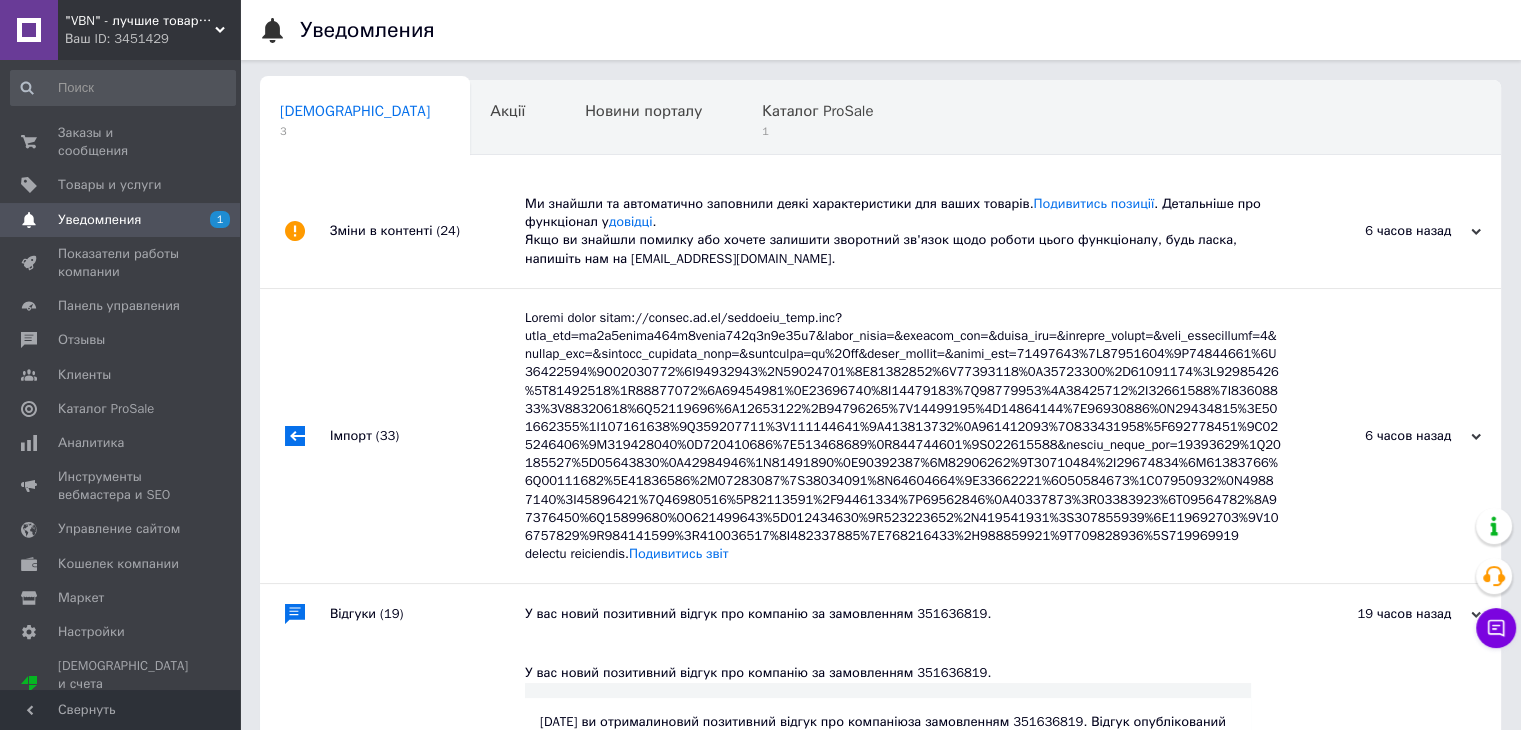 click on "Імпорт   (33)" at bounding box center (427, 436) 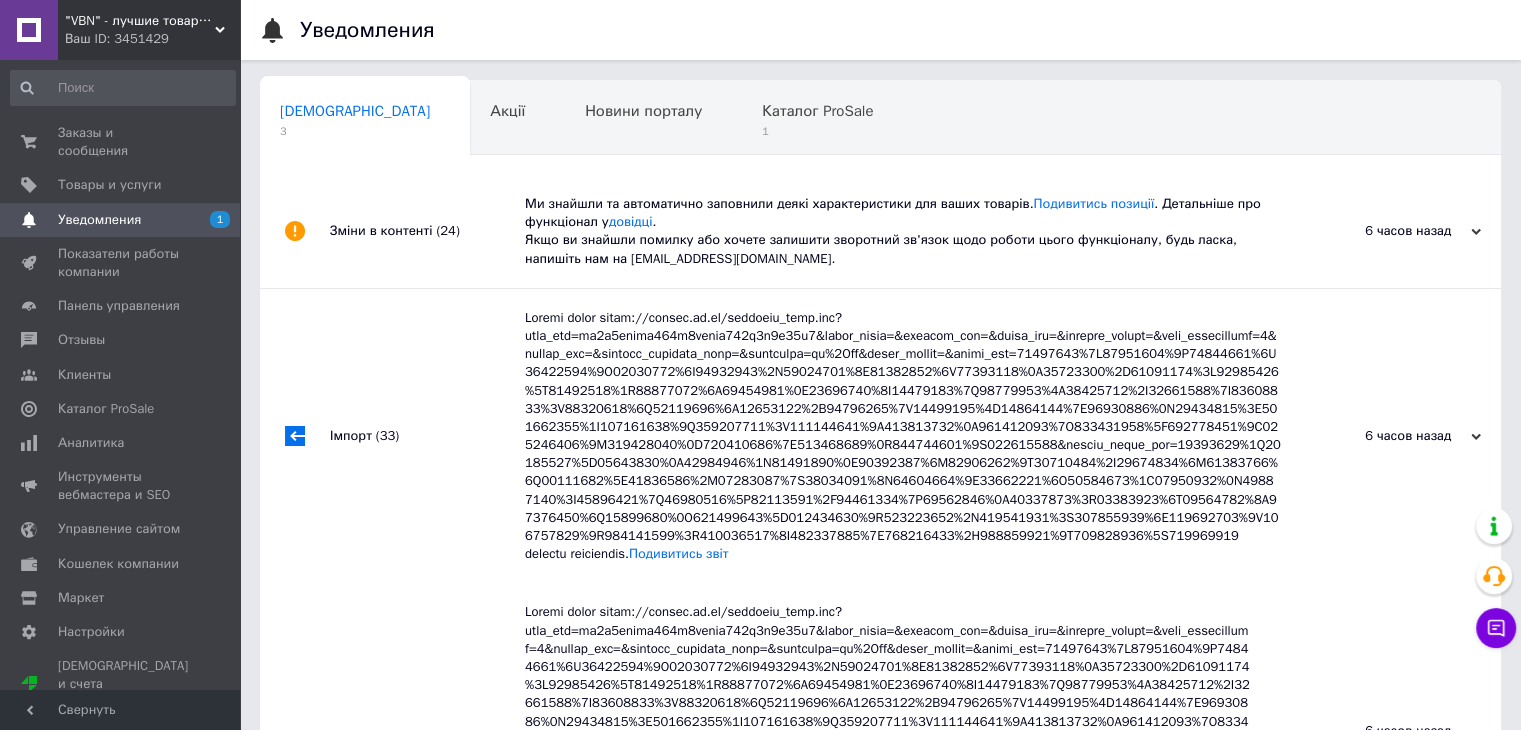 click on "Зміни в контенті   (24)" at bounding box center [427, 231] 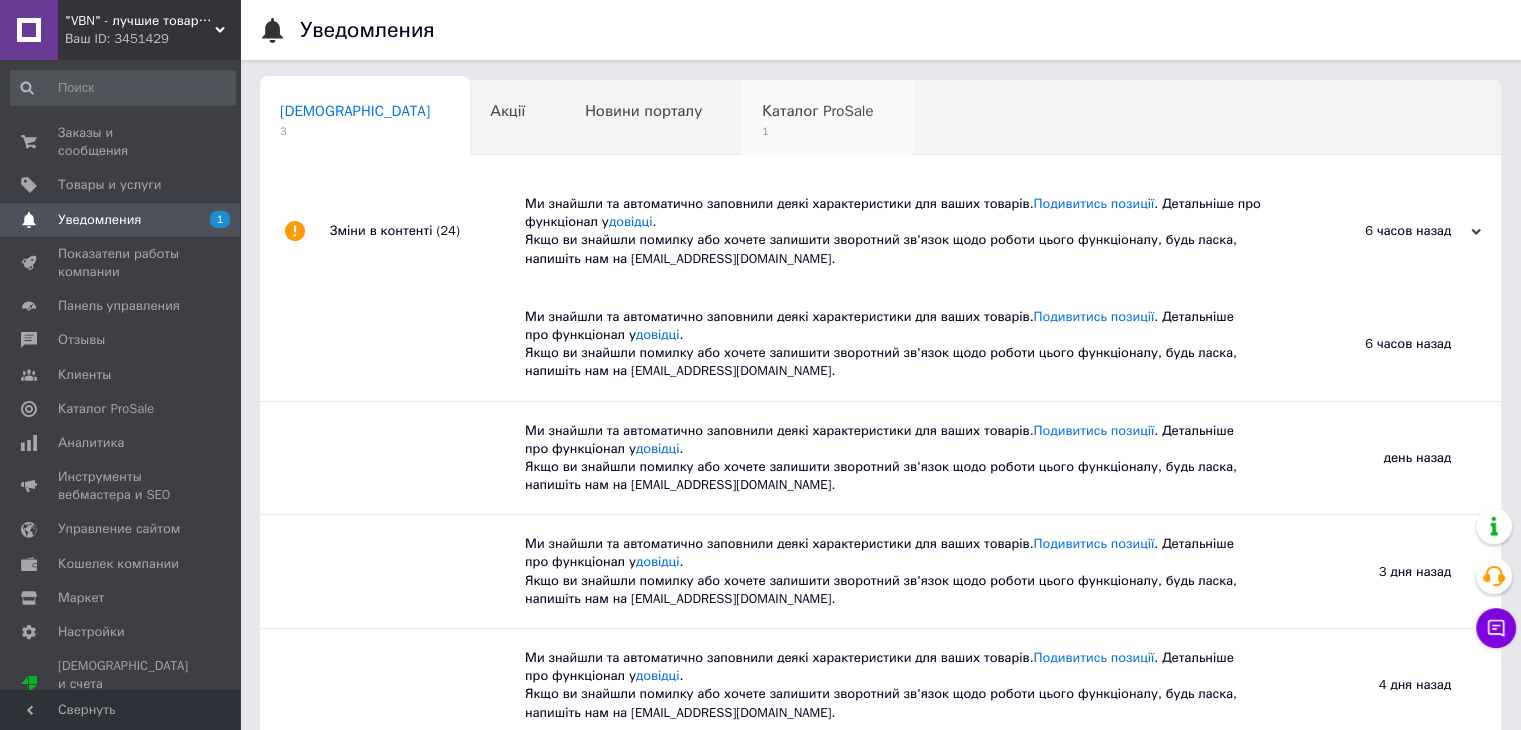 click on "1" at bounding box center [817, 131] 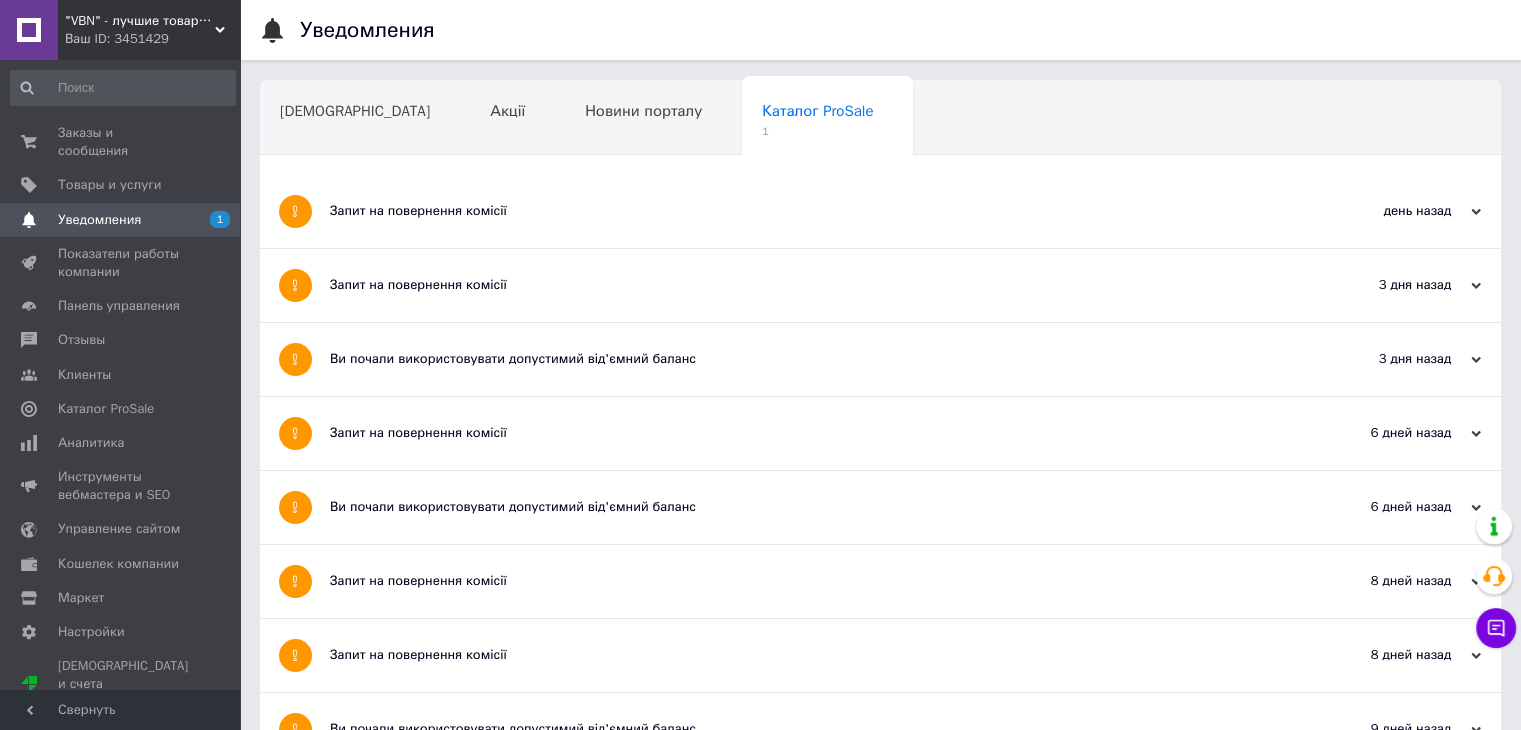 click on "Запит на повернення комісії" at bounding box center (805, 211) 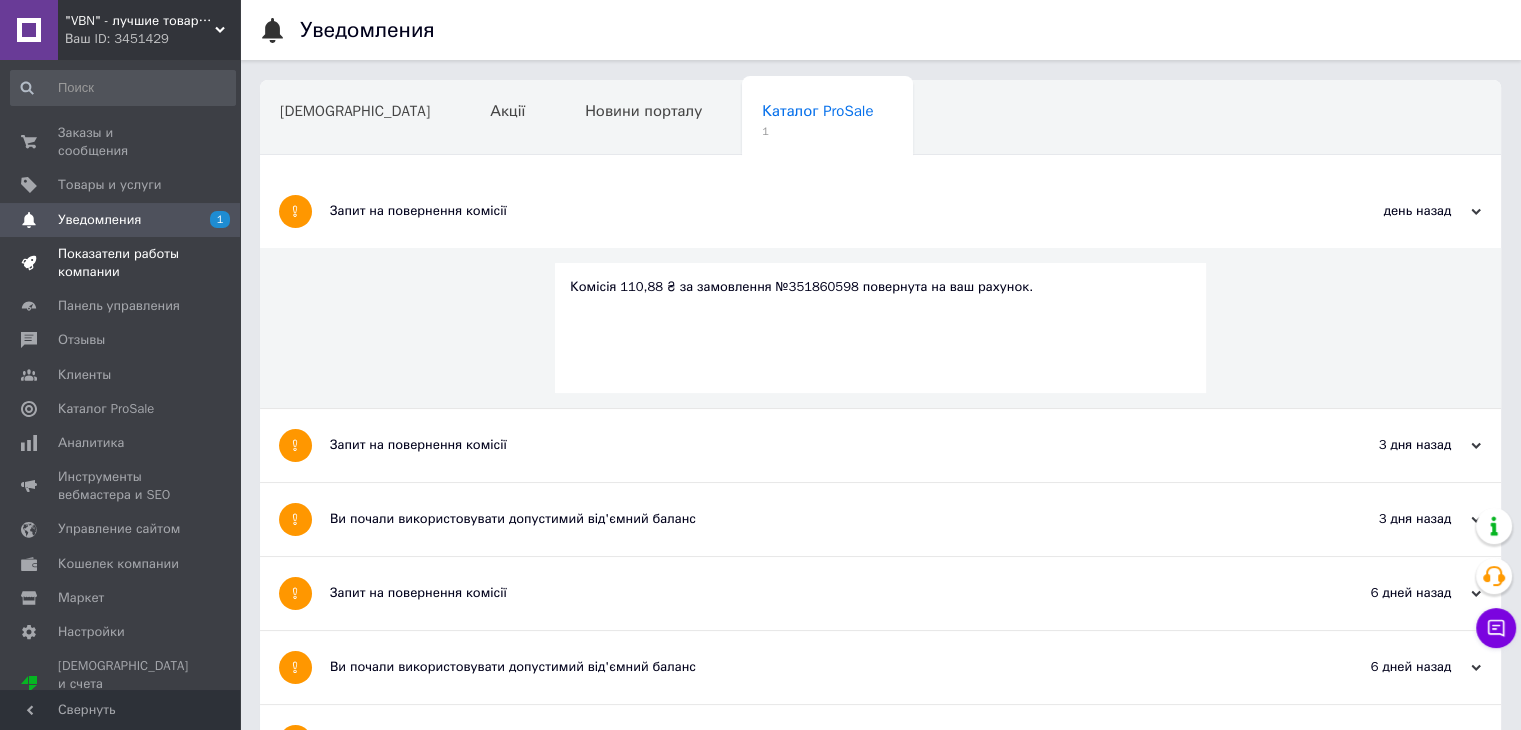 click on "Показатели работы компании" at bounding box center (121, 263) 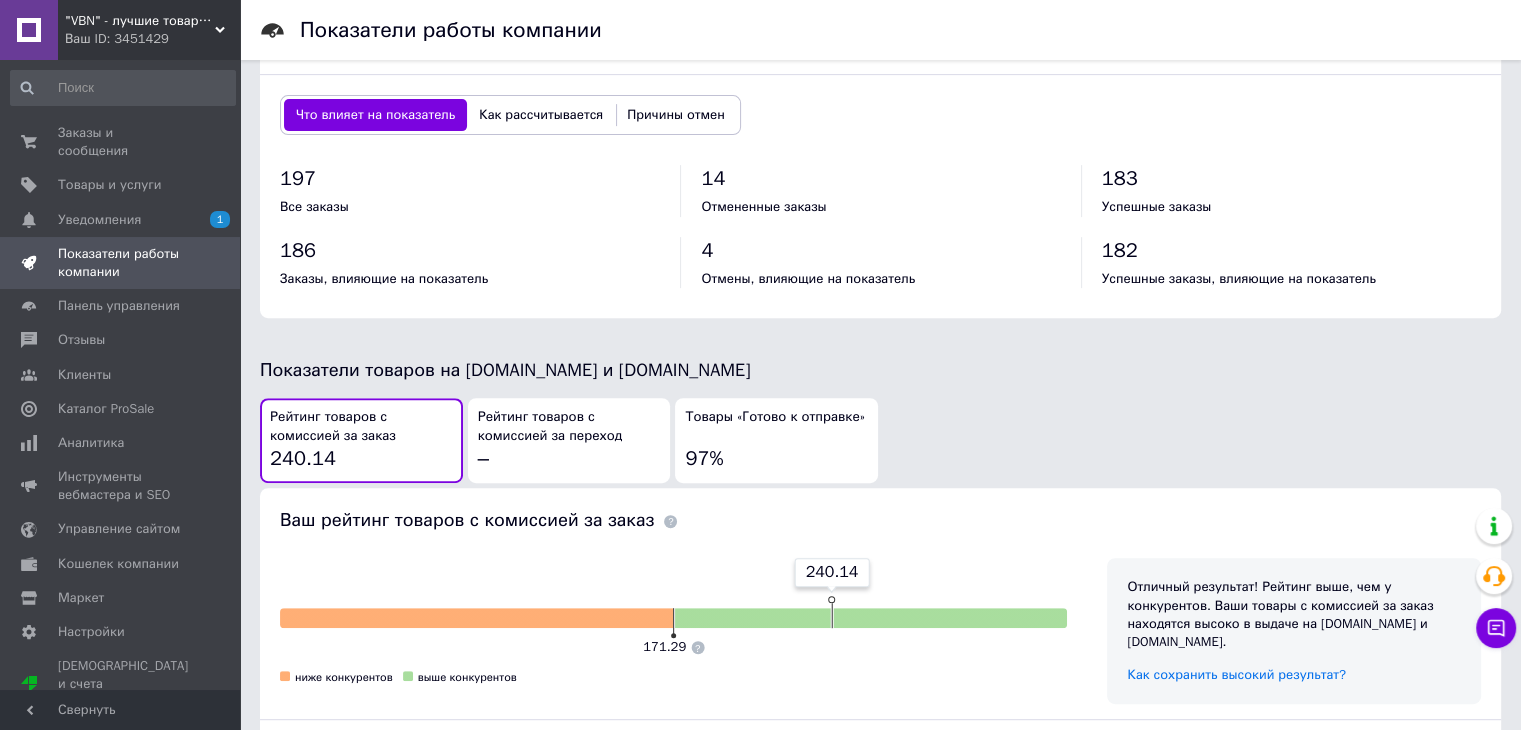 scroll, scrollTop: 900, scrollLeft: 0, axis: vertical 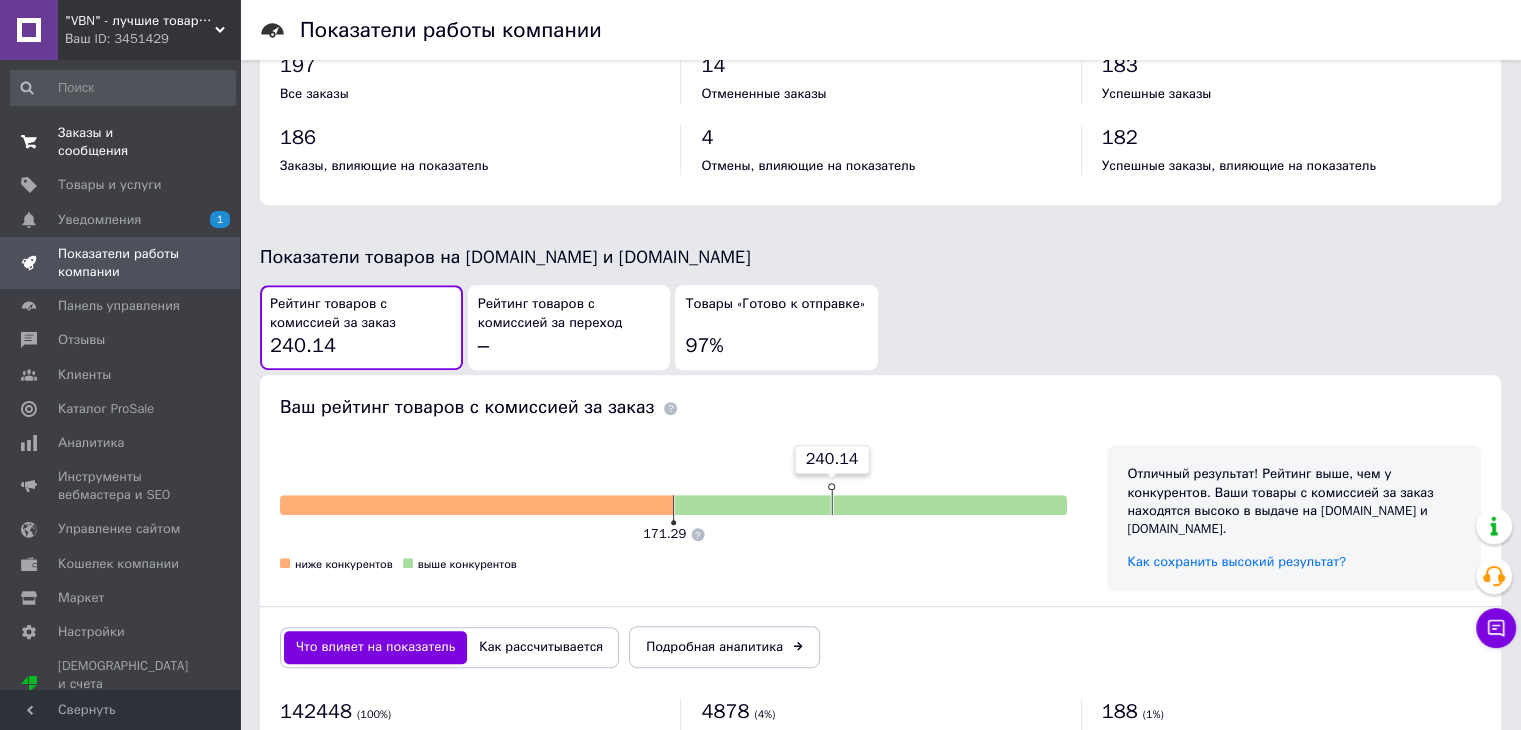 click on "Заказы и сообщения 0 0" at bounding box center (123, 142) 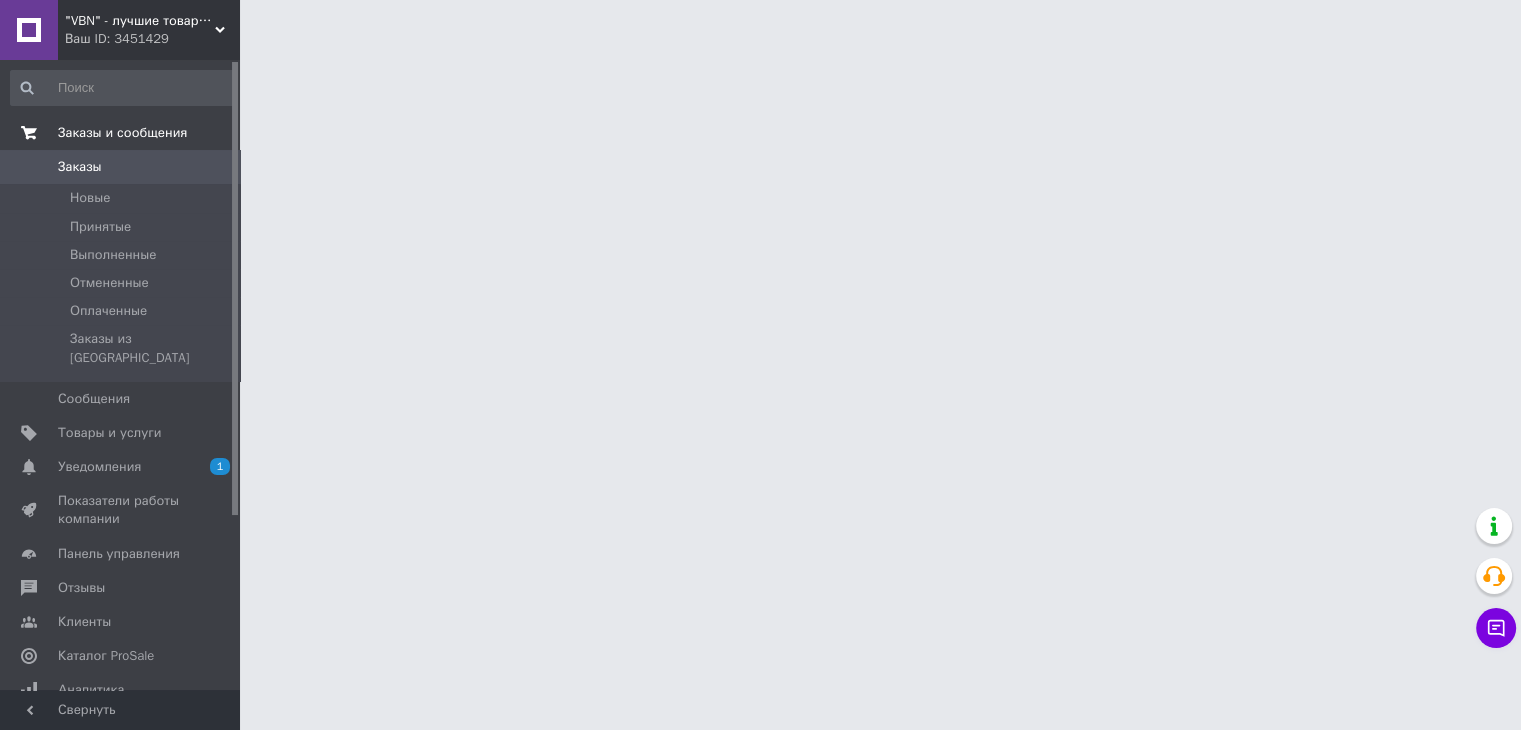 scroll, scrollTop: 0, scrollLeft: 0, axis: both 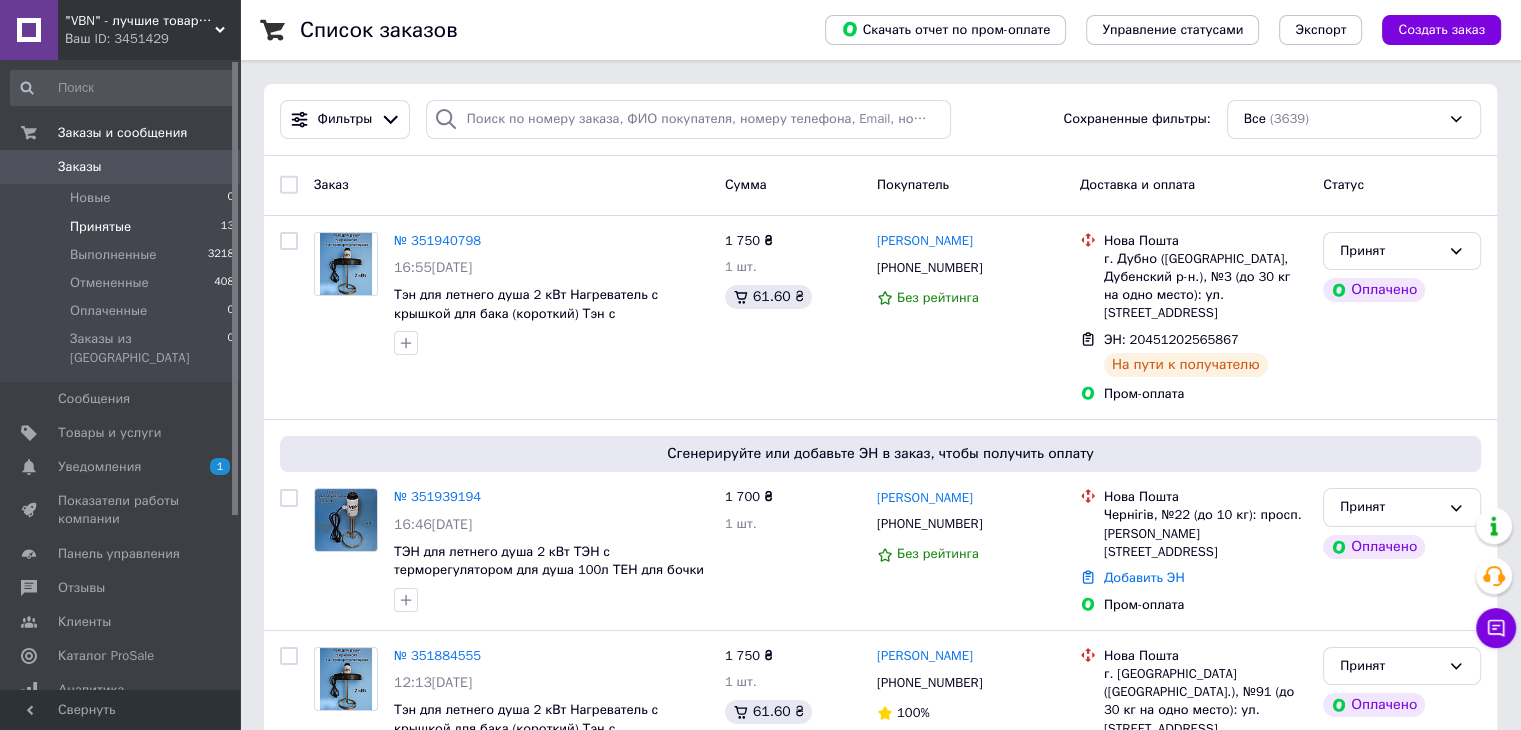 click on "Принятые 13" at bounding box center [123, 227] 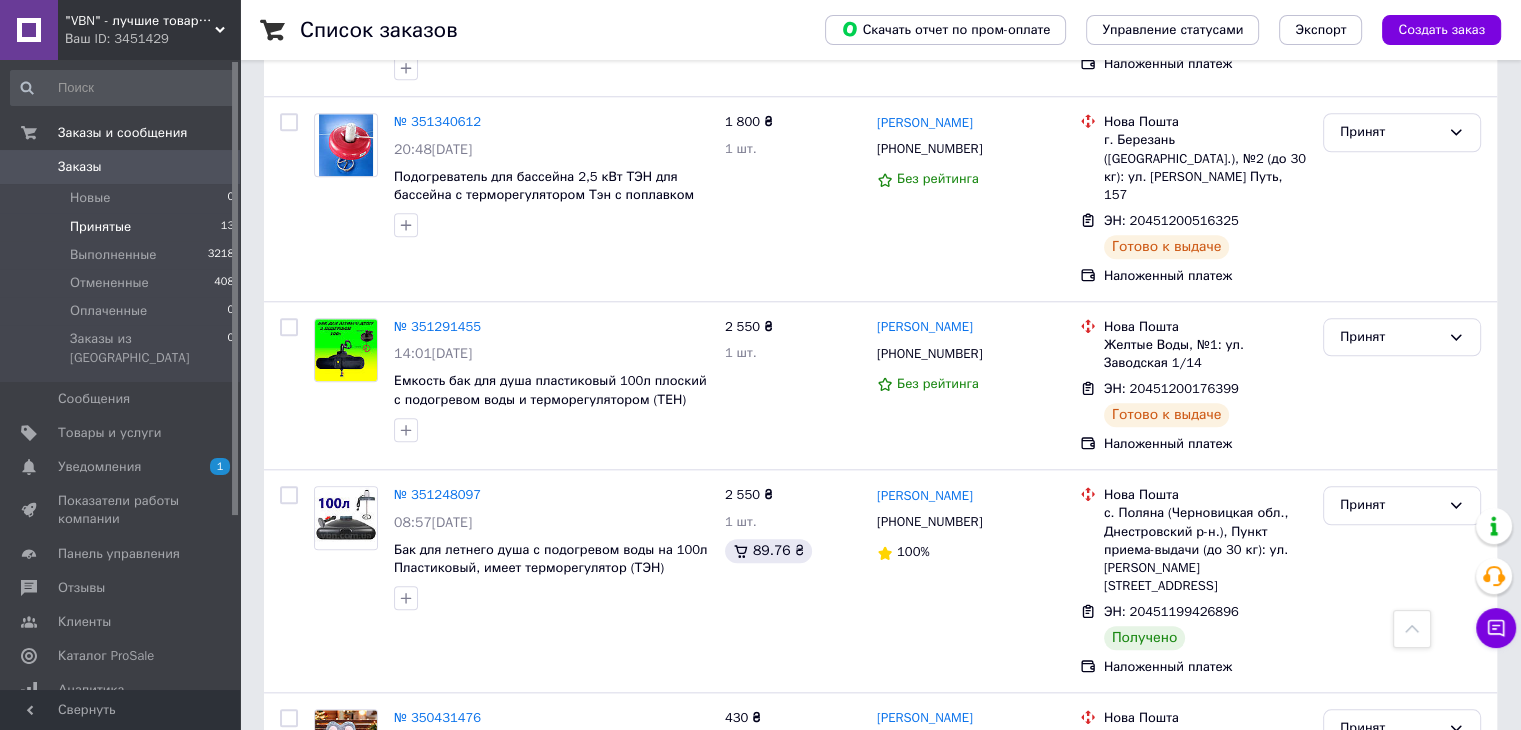 scroll, scrollTop: 1918, scrollLeft: 0, axis: vertical 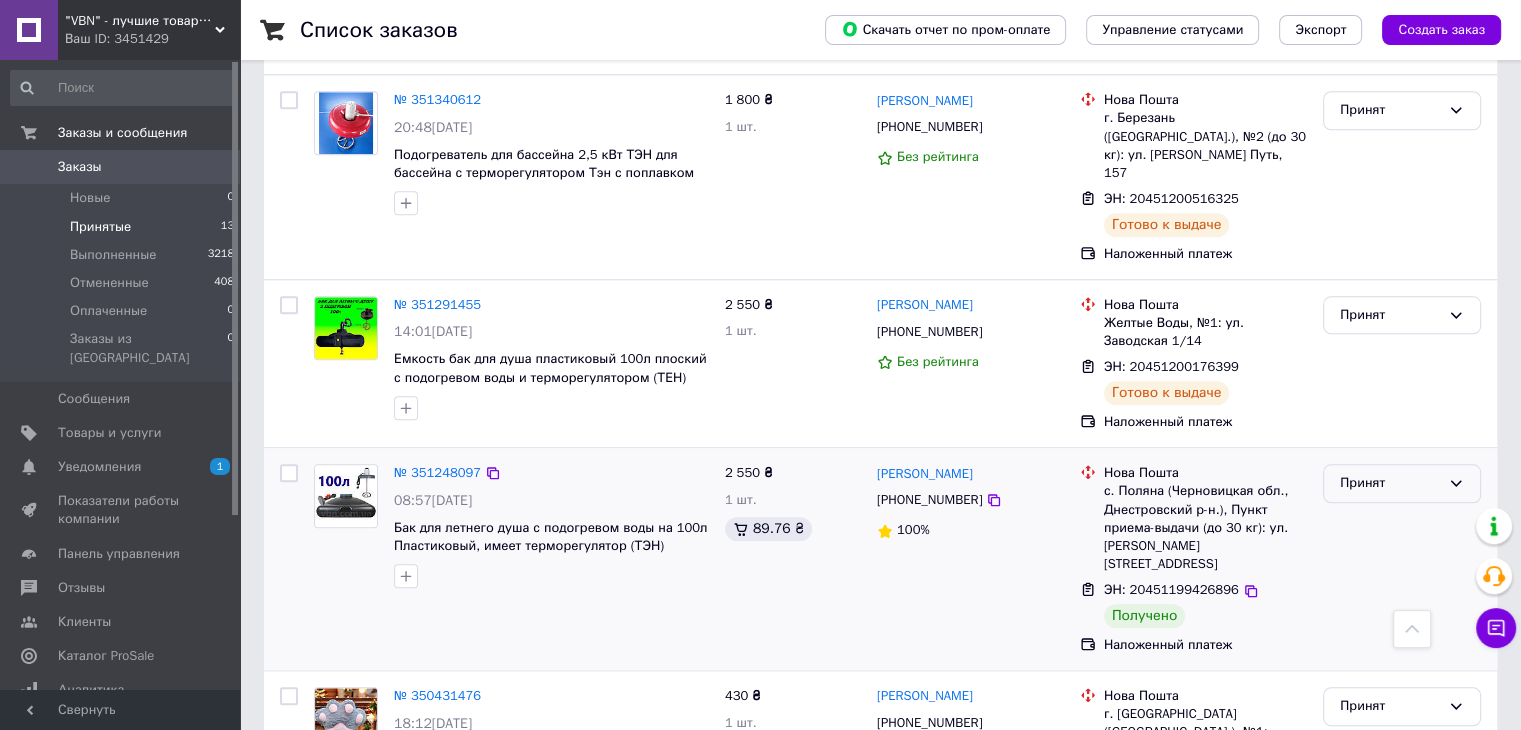 click on "Принят" at bounding box center (1390, 483) 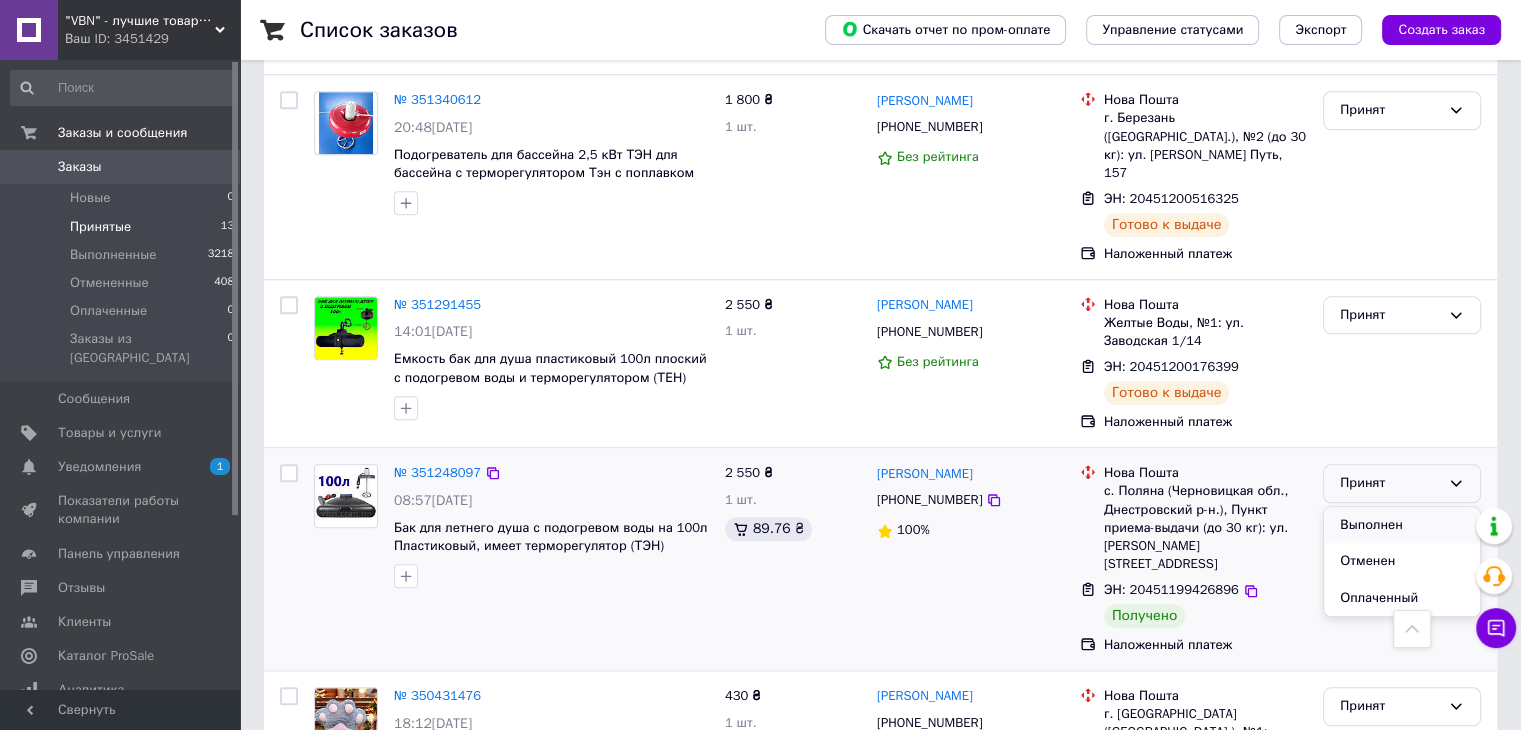 click on "Выполнен" at bounding box center (1402, 525) 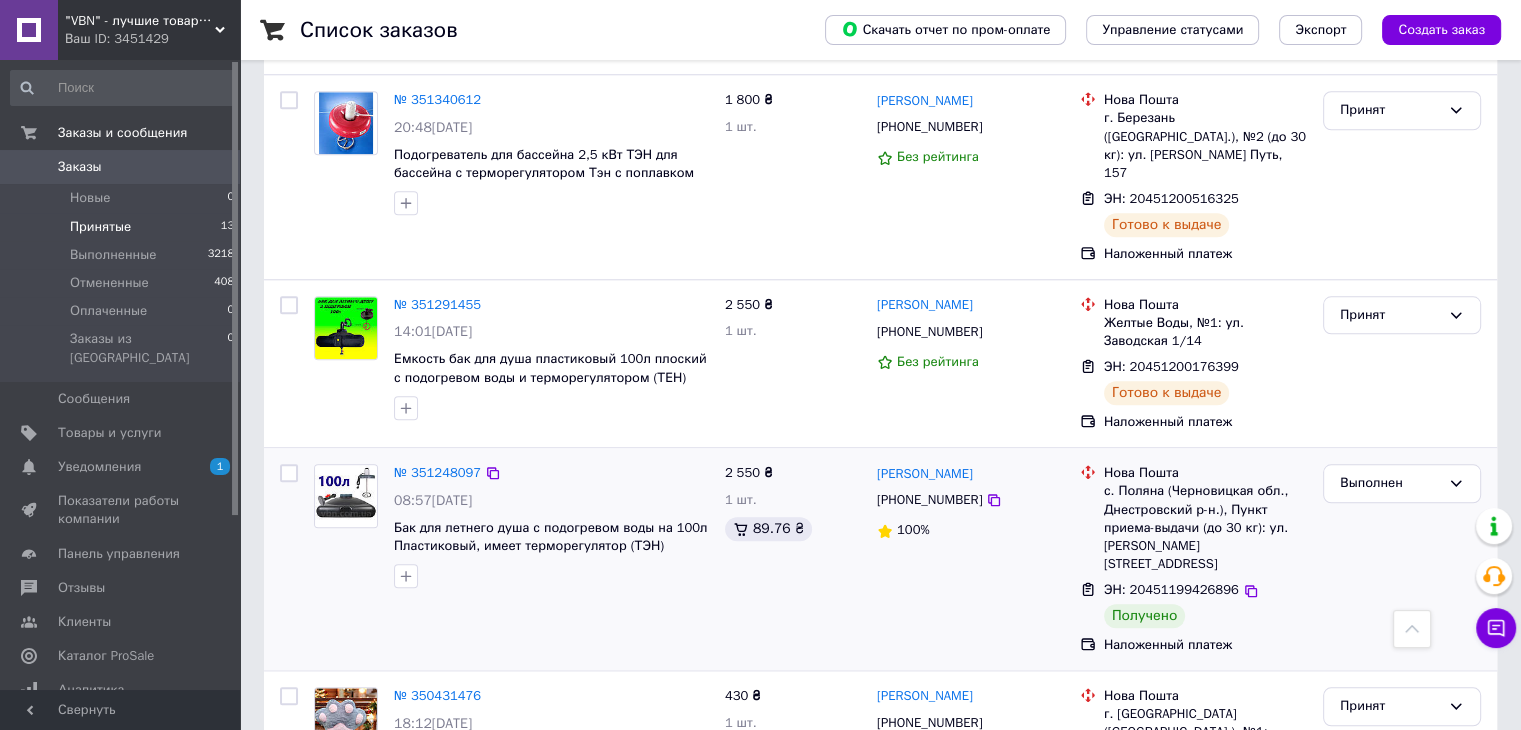 click on "Выполнен" at bounding box center [1402, 559] 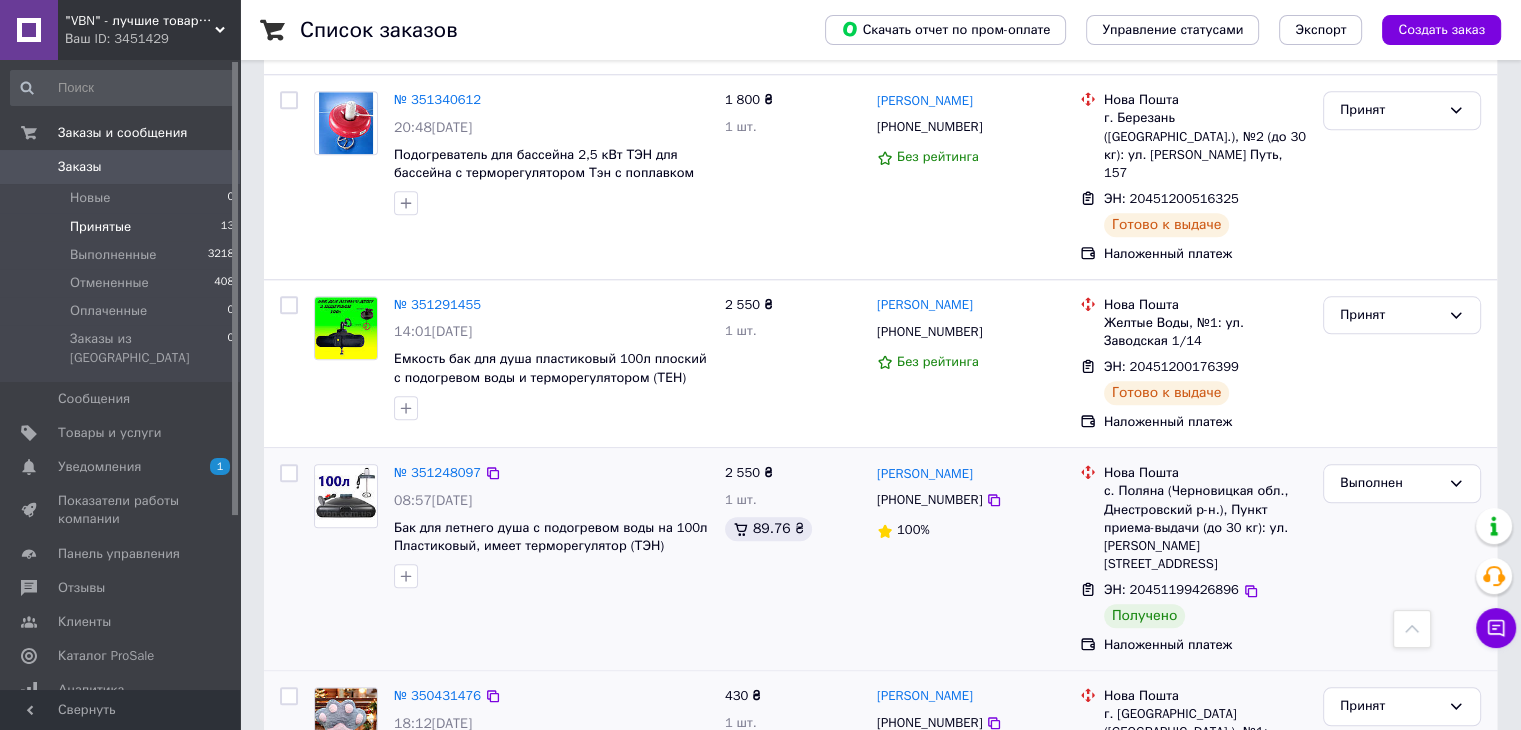 click 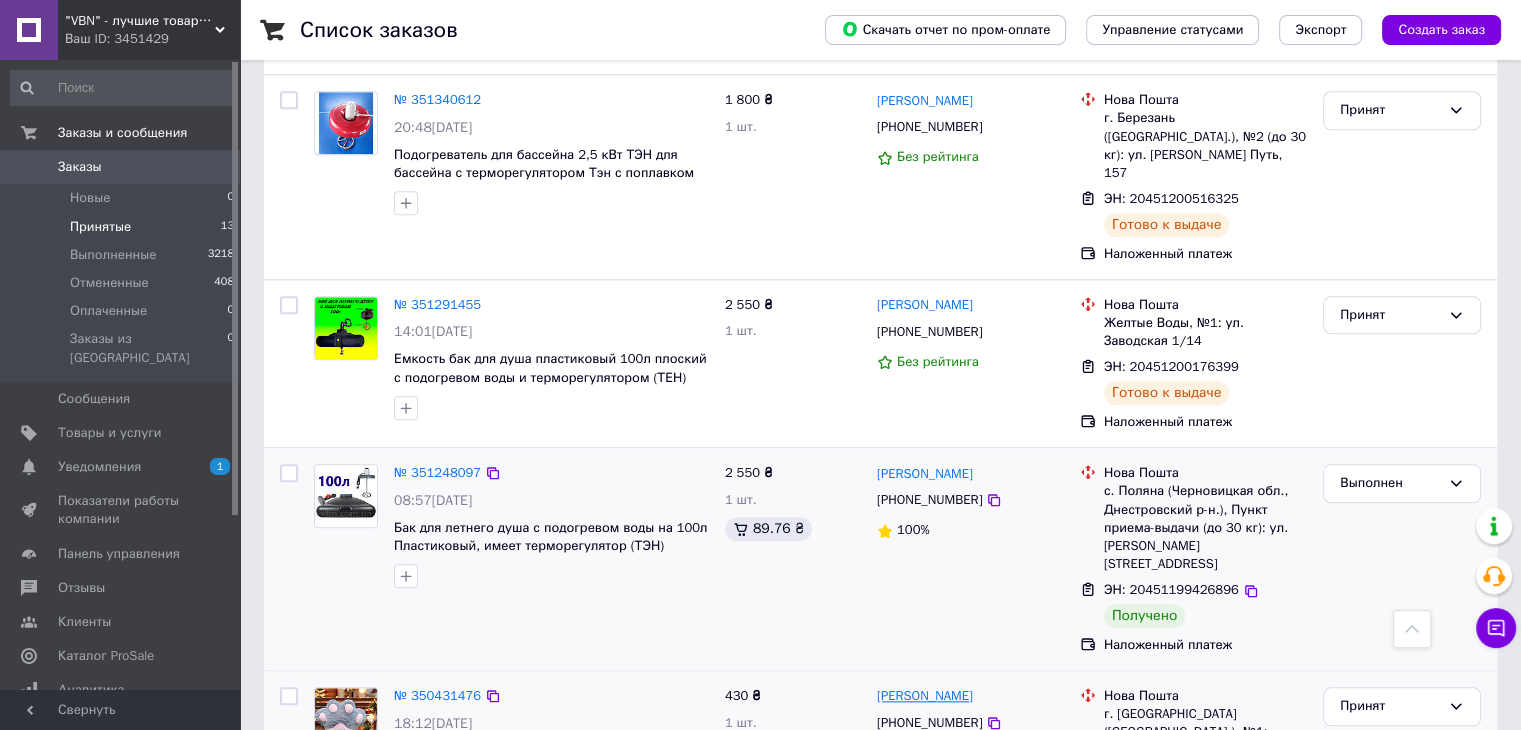 click on "[PERSON_NAME]" at bounding box center (925, 696) 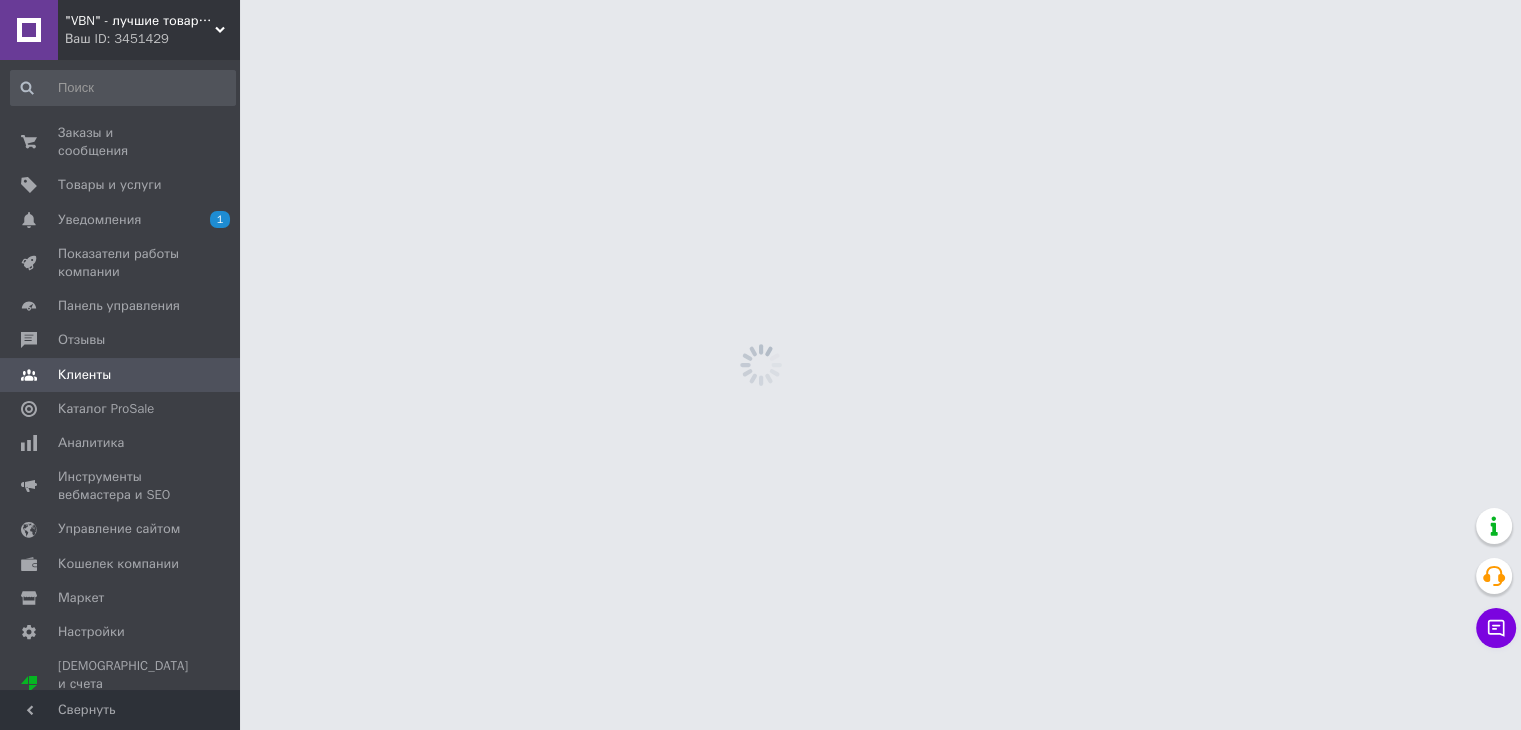 scroll, scrollTop: 0, scrollLeft: 0, axis: both 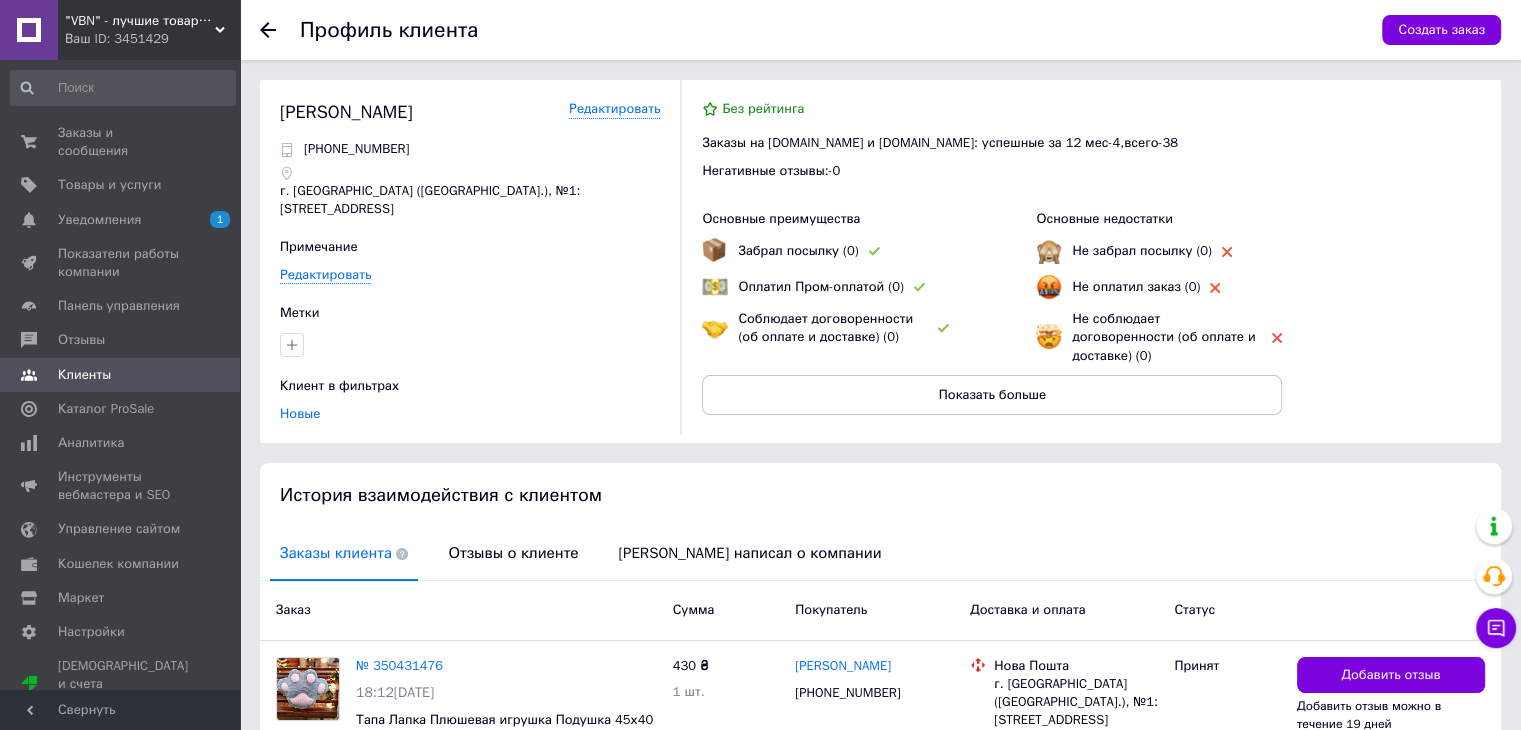 click 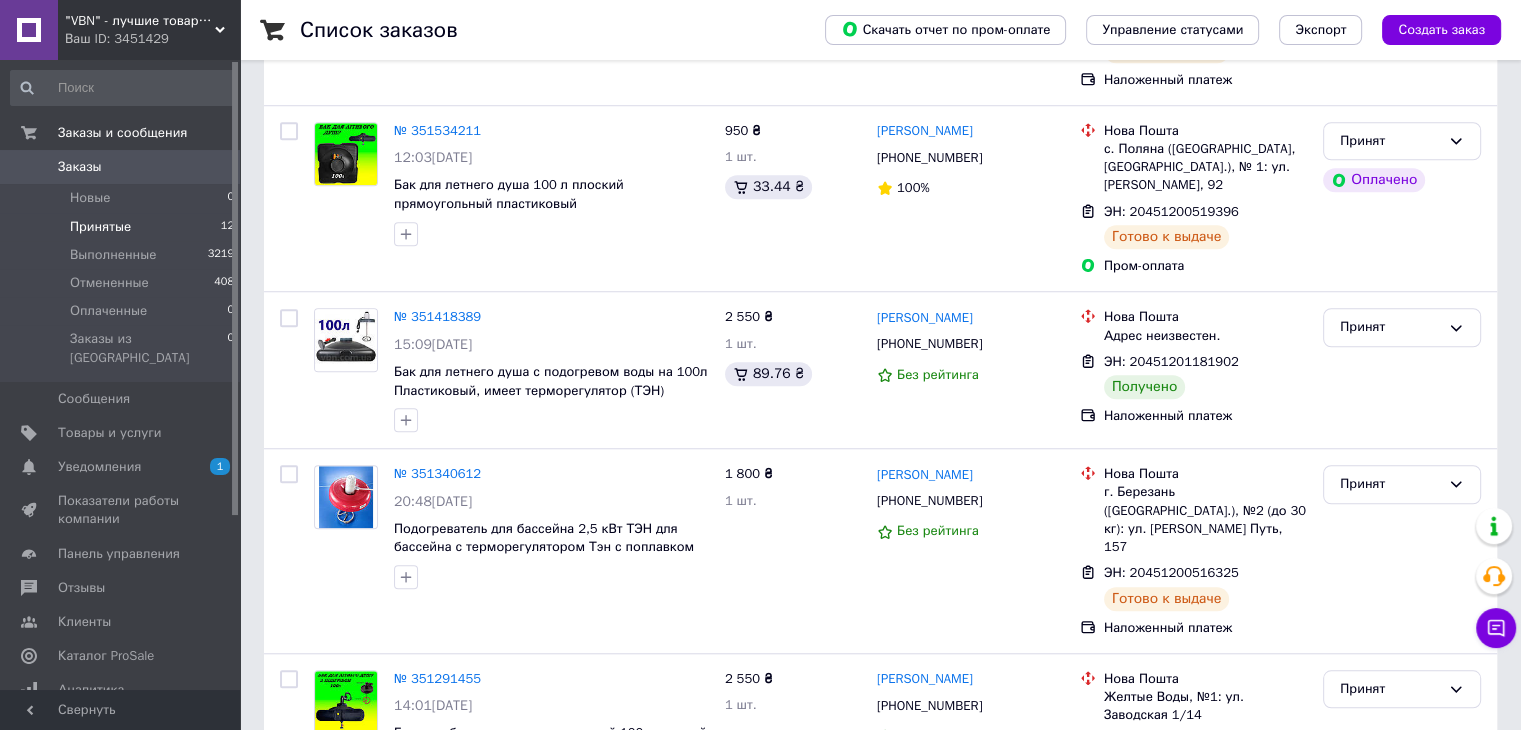 scroll, scrollTop: 1714, scrollLeft: 0, axis: vertical 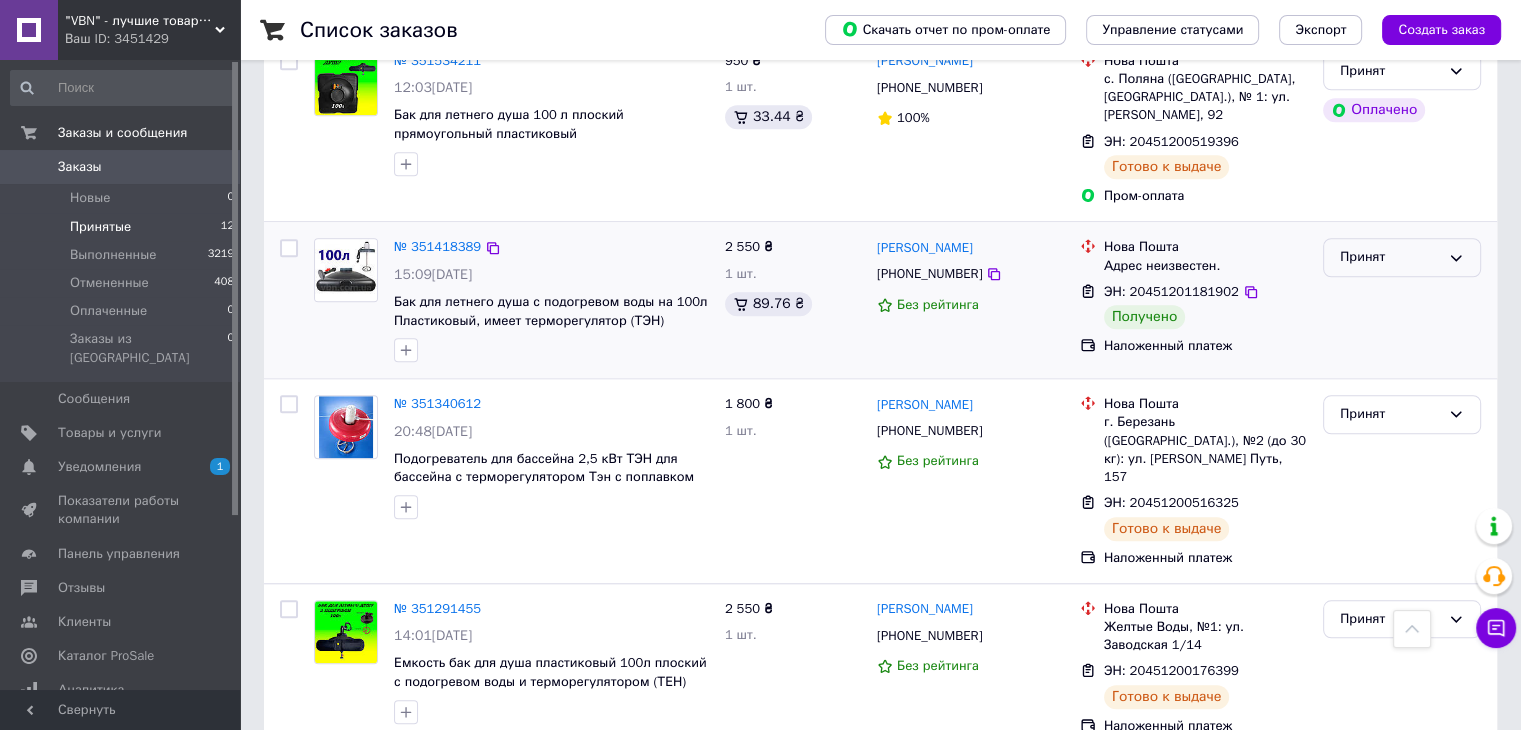 click on "Принят" at bounding box center [1390, 257] 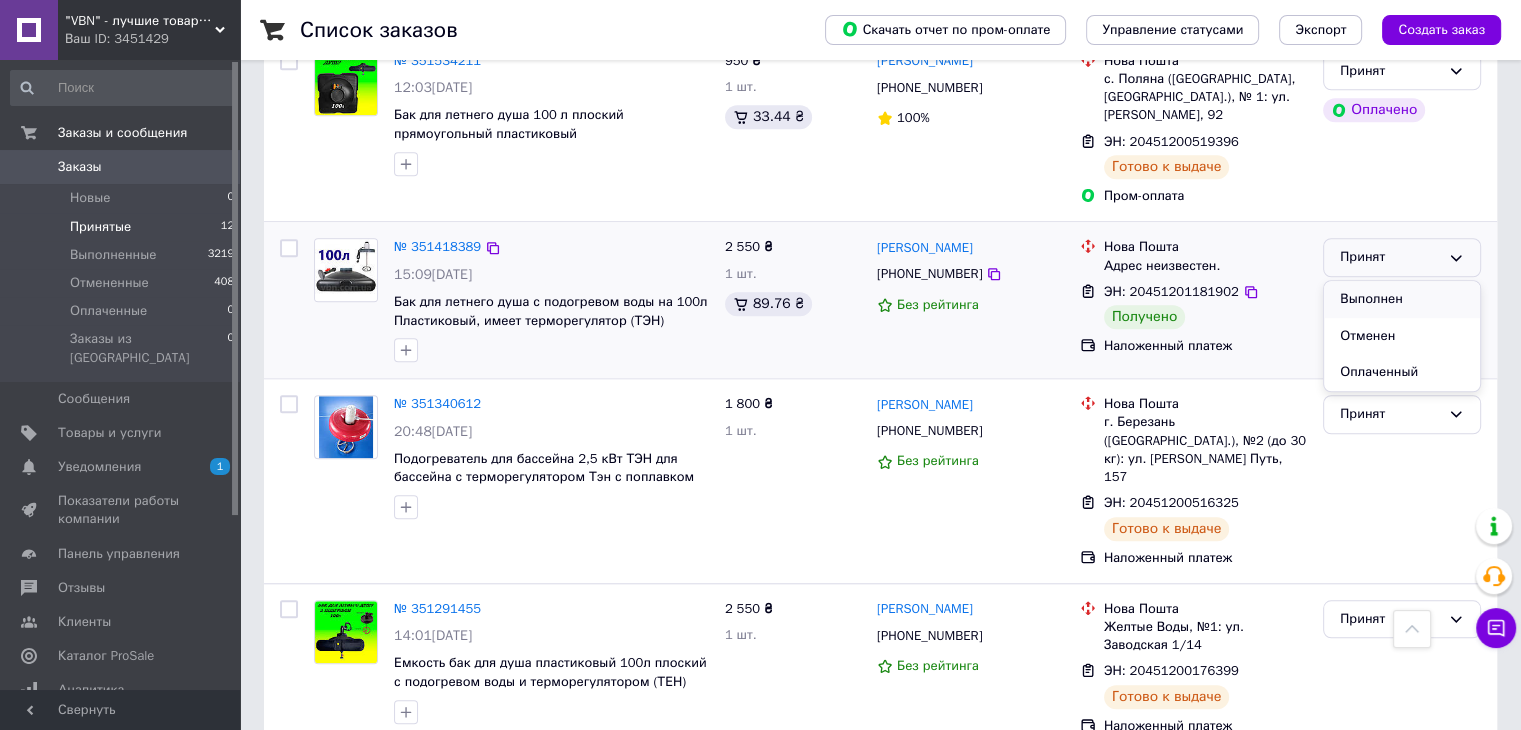 click on "Выполнен" at bounding box center [1402, 299] 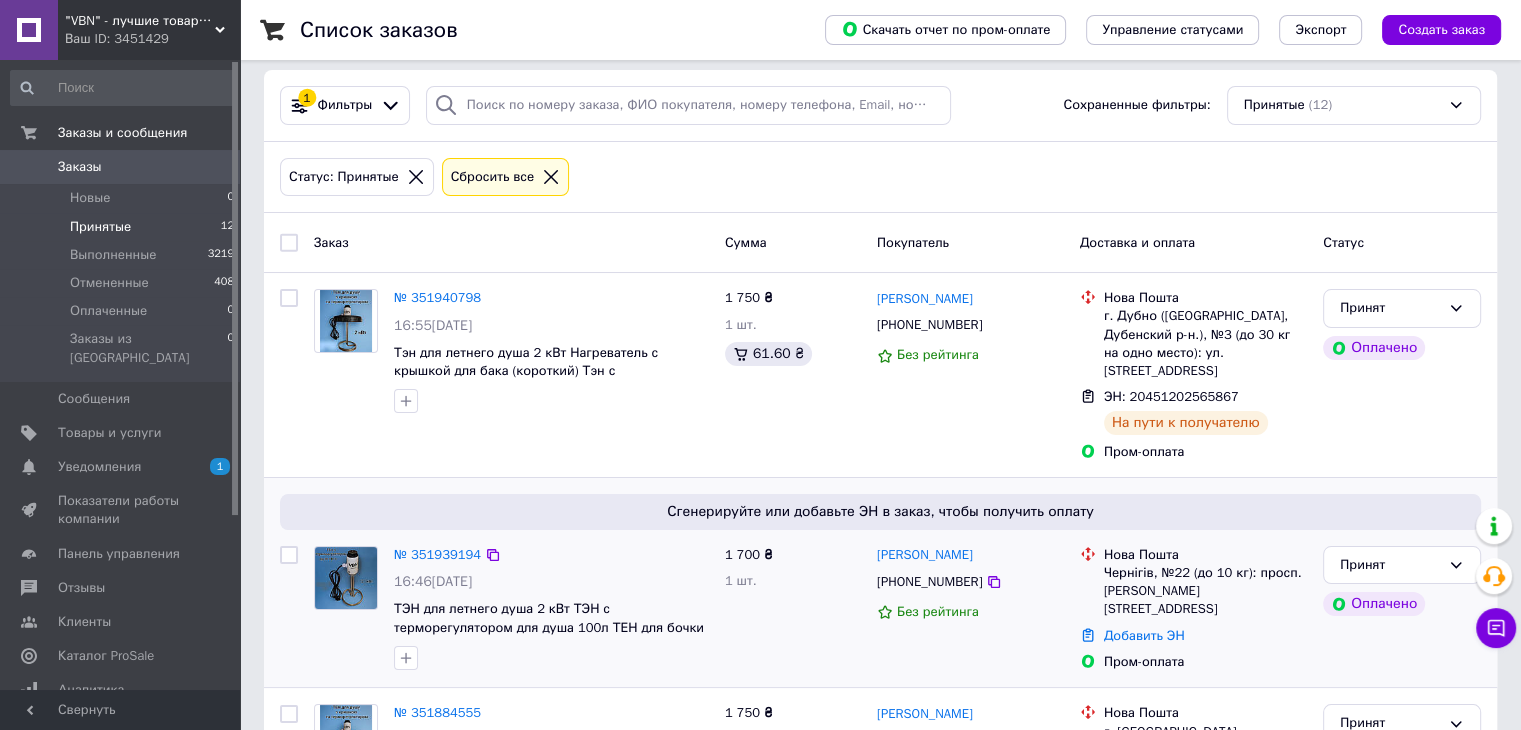 scroll, scrollTop: 114, scrollLeft: 0, axis: vertical 